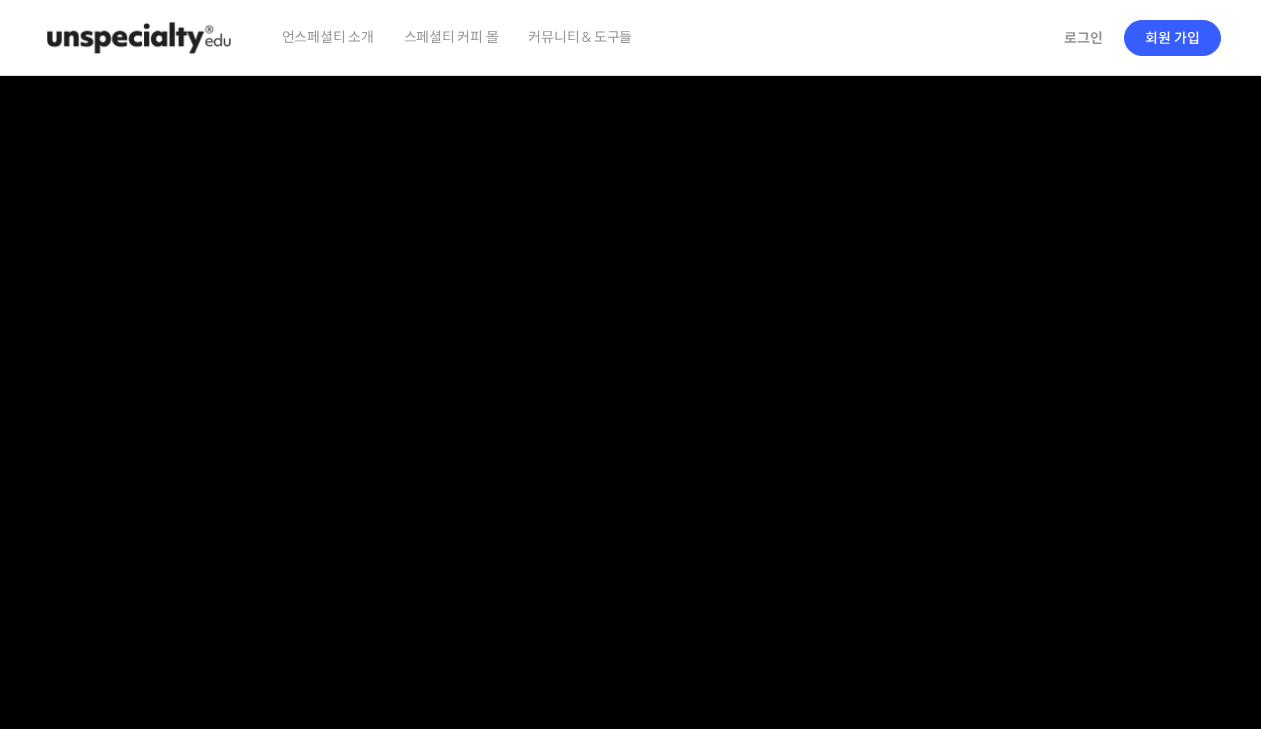 scroll, scrollTop: 0, scrollLeft: 0, axis: both 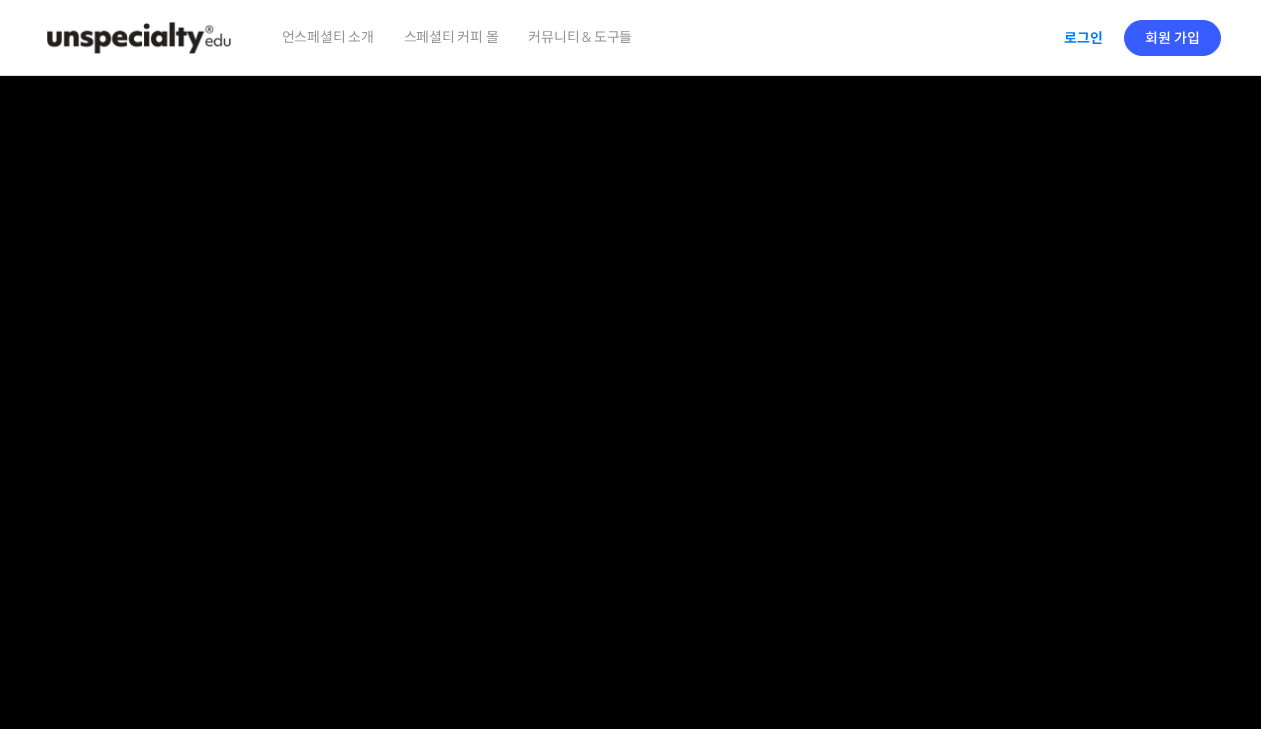 click on "로그인" at bounding box center (1083, 38) 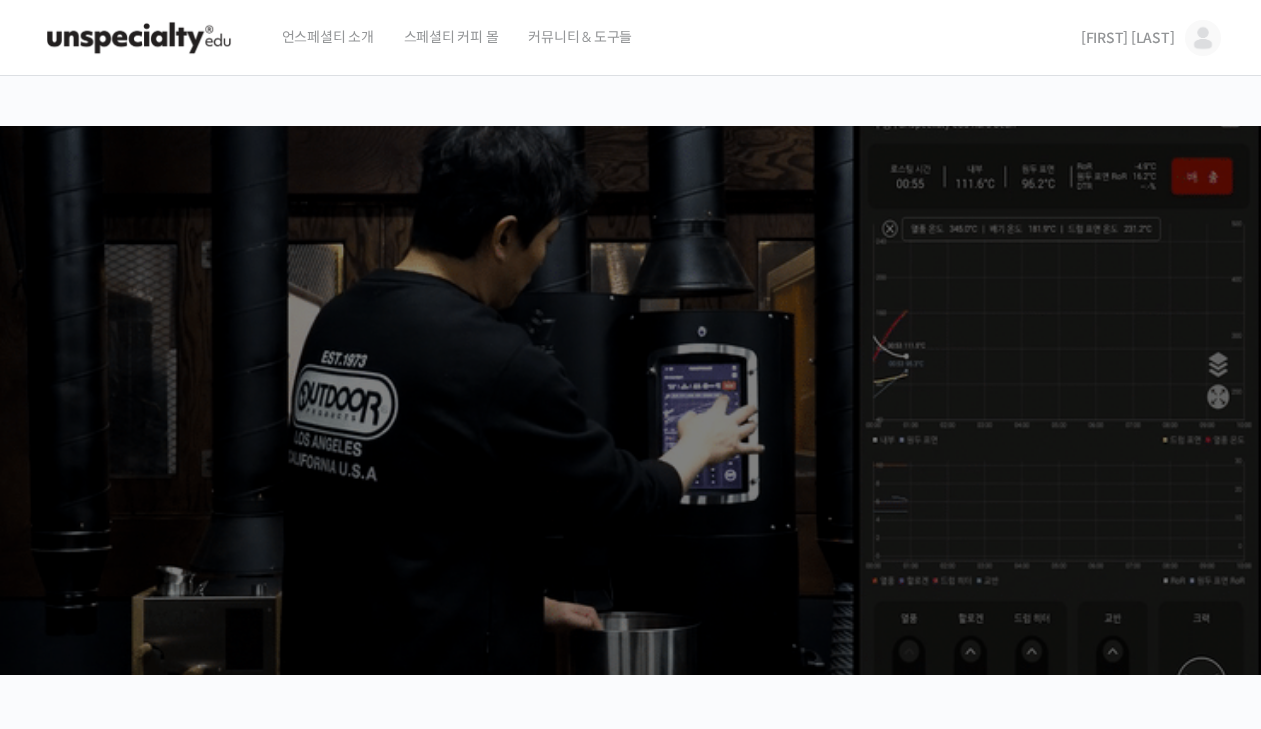 scroll, scrollTop: 0, scrollLeft: 0, axis: both 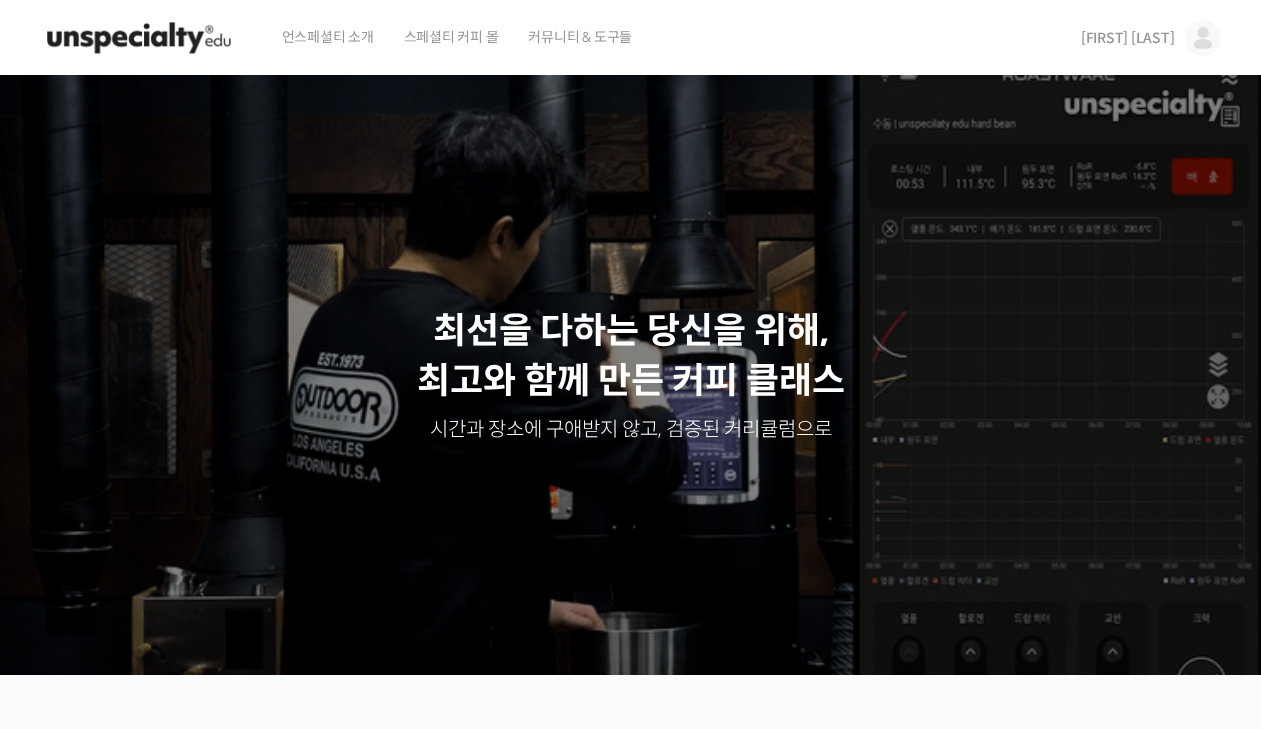 click at bounding box center (1203, 38) 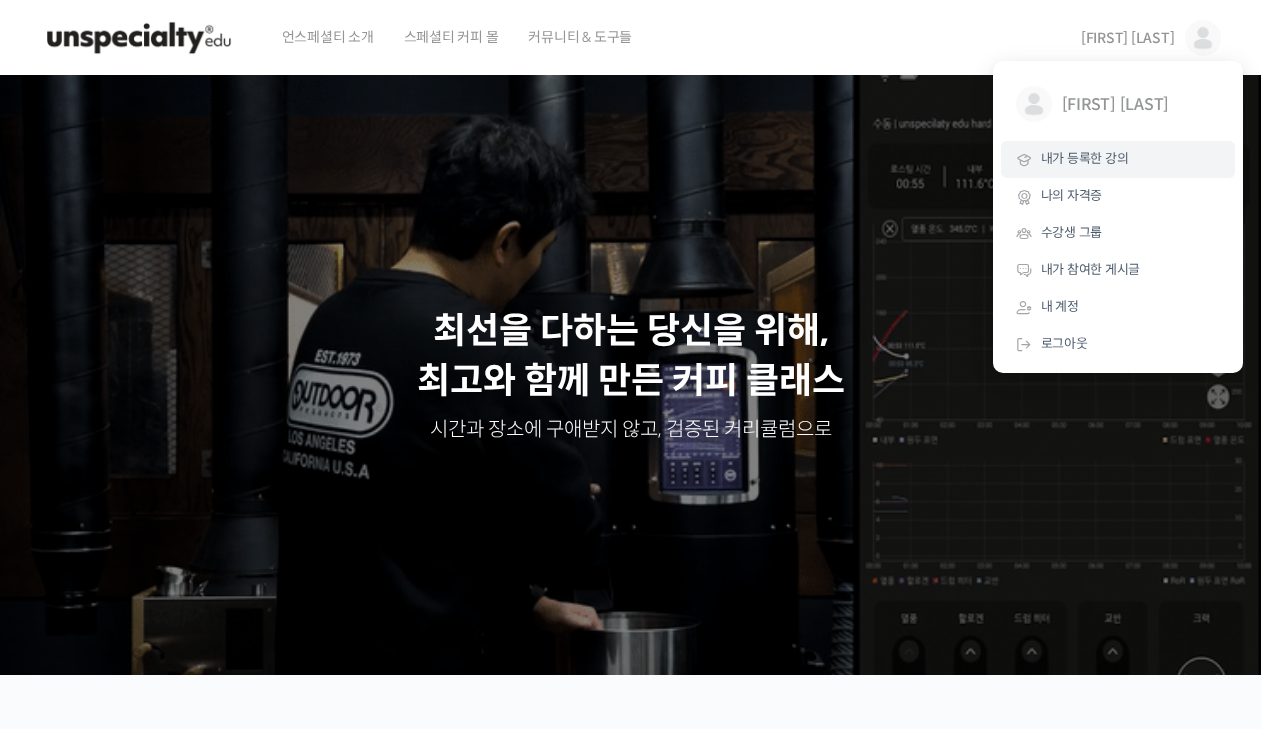 click on "내가 등록한 강의" at bounding box center (1085, 158) 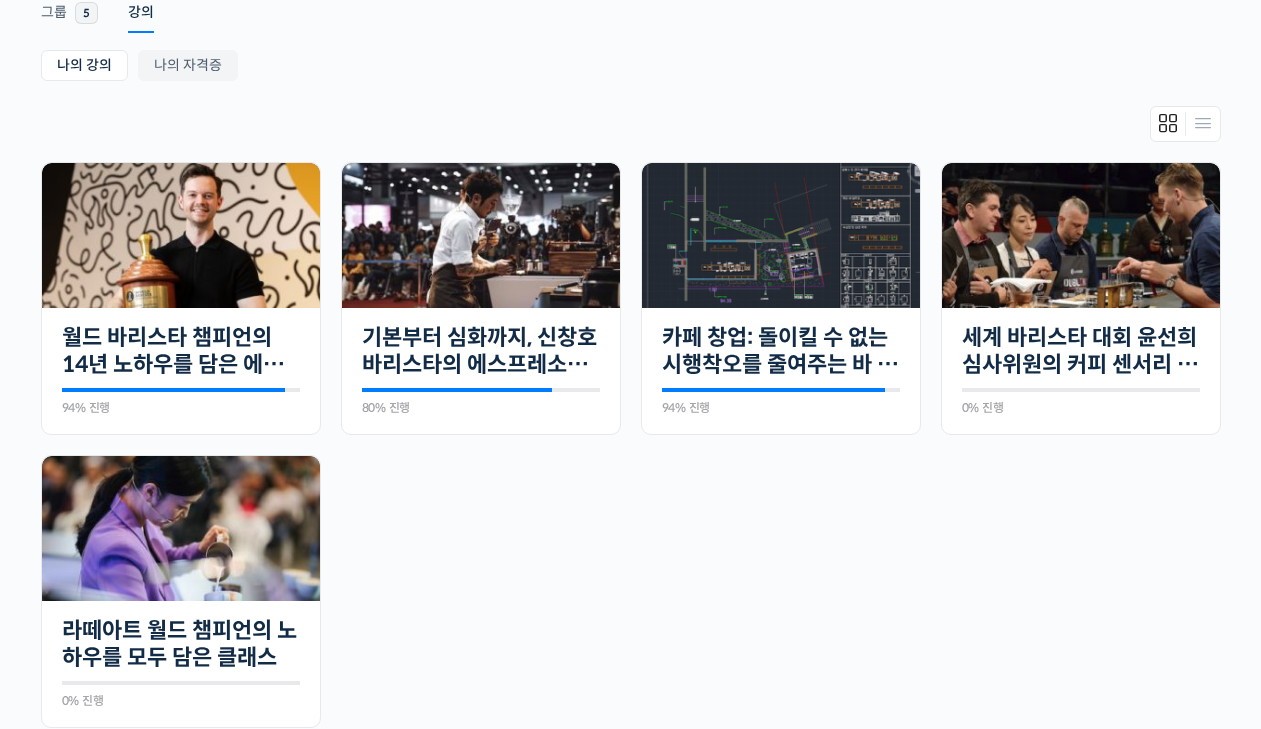 scroll, scrollTop: 409, scrollLeft: 0, axis: vertical 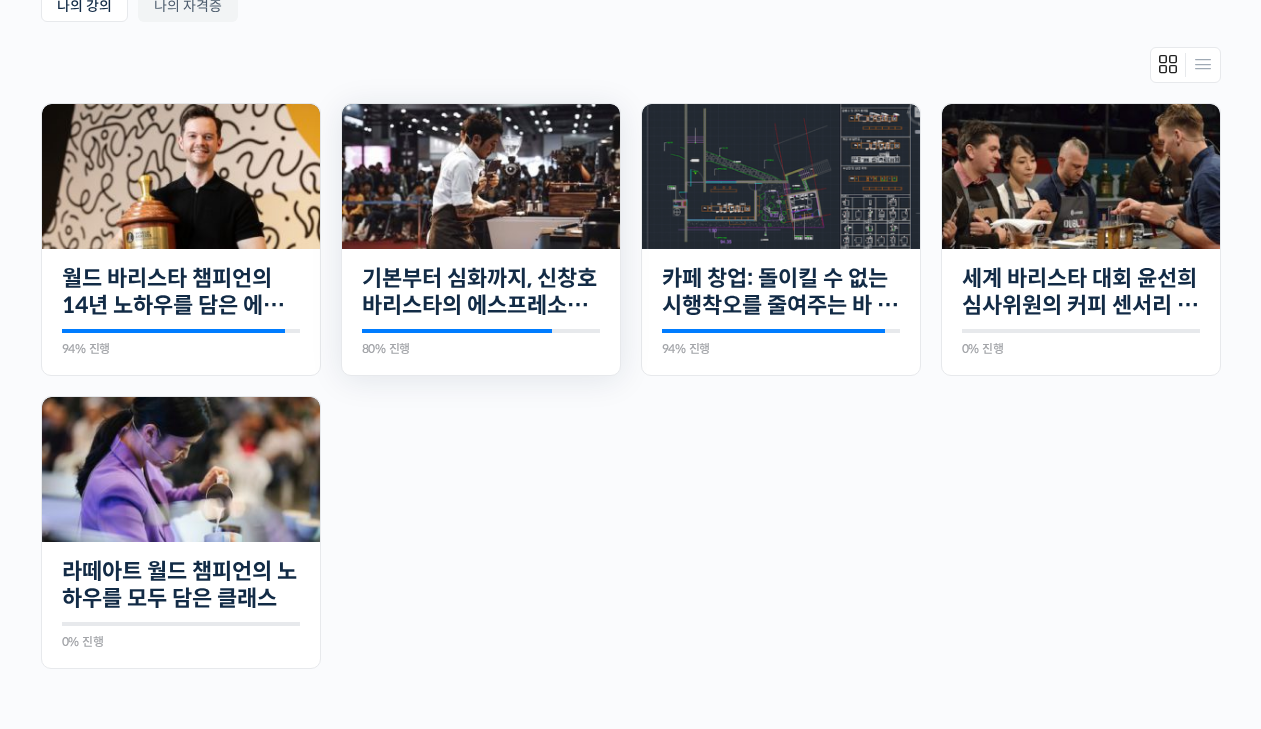 click on "20개의 수업
기본부터 심화까지, 신창호 바리스타의 에스프레소 AtoZ
80% 진행
최근 활동: 2025년 01월 17일 5:34 오전
신창호 바리스타를 소개합니다! <Default Value> 대표 전문가의 노하우로 에스프레소를 한단계 업그레이드 해보세요 맛보기 수업을 확인해보세요 검증된 에스프레스 클래스를 온라인으로 옮겨왔습니다 “스페셜티 커피”라는 트렌드가 등장하고 난…" at bounding box center [181, 312] 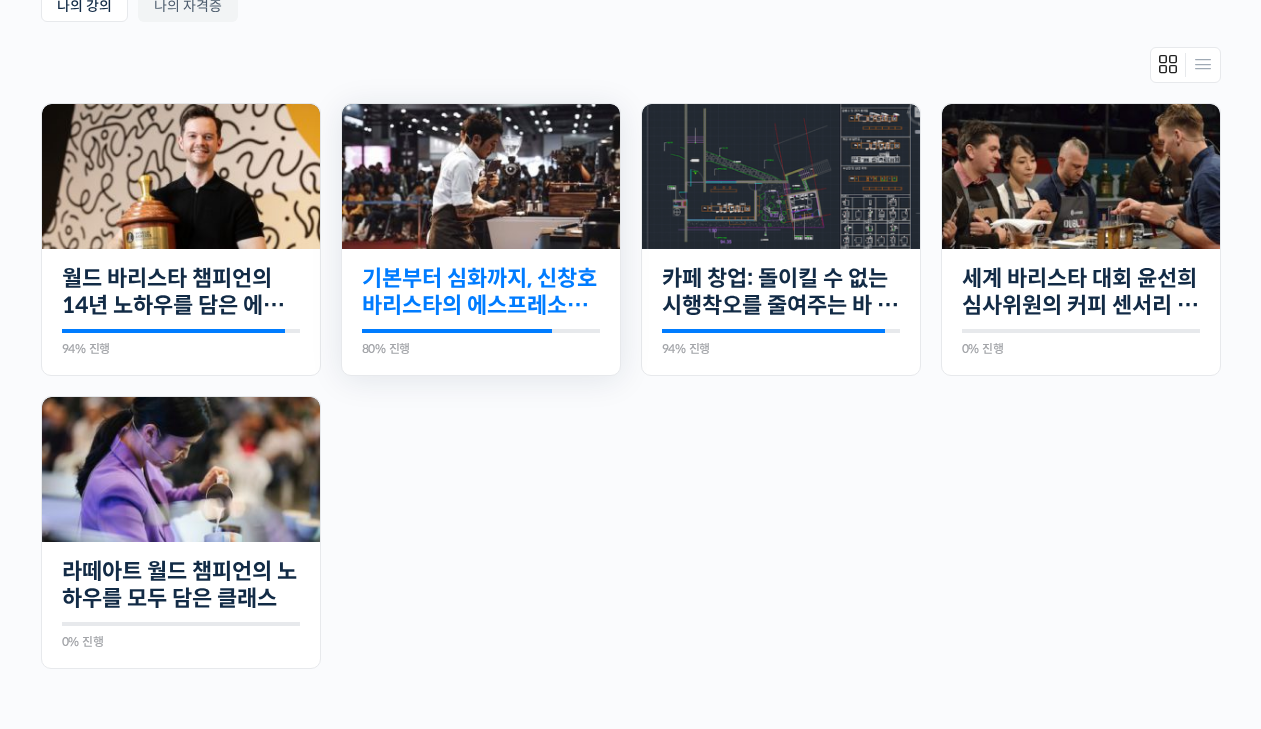 click on "기본부터 심화까지, 신창호 바리스타의 에스프레소 AtoZ" at bounding box center [481, 292] 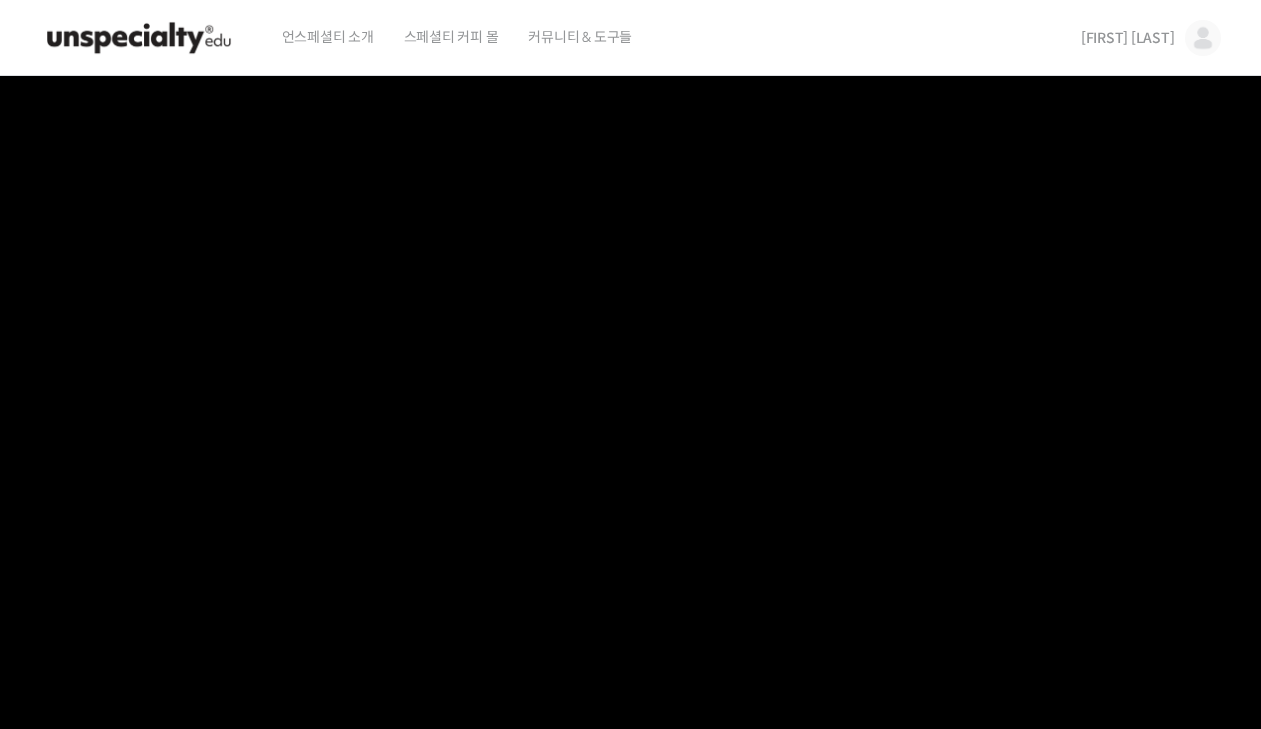 scroll, scrollTop: 0, scrollLeft: 0, axis: both 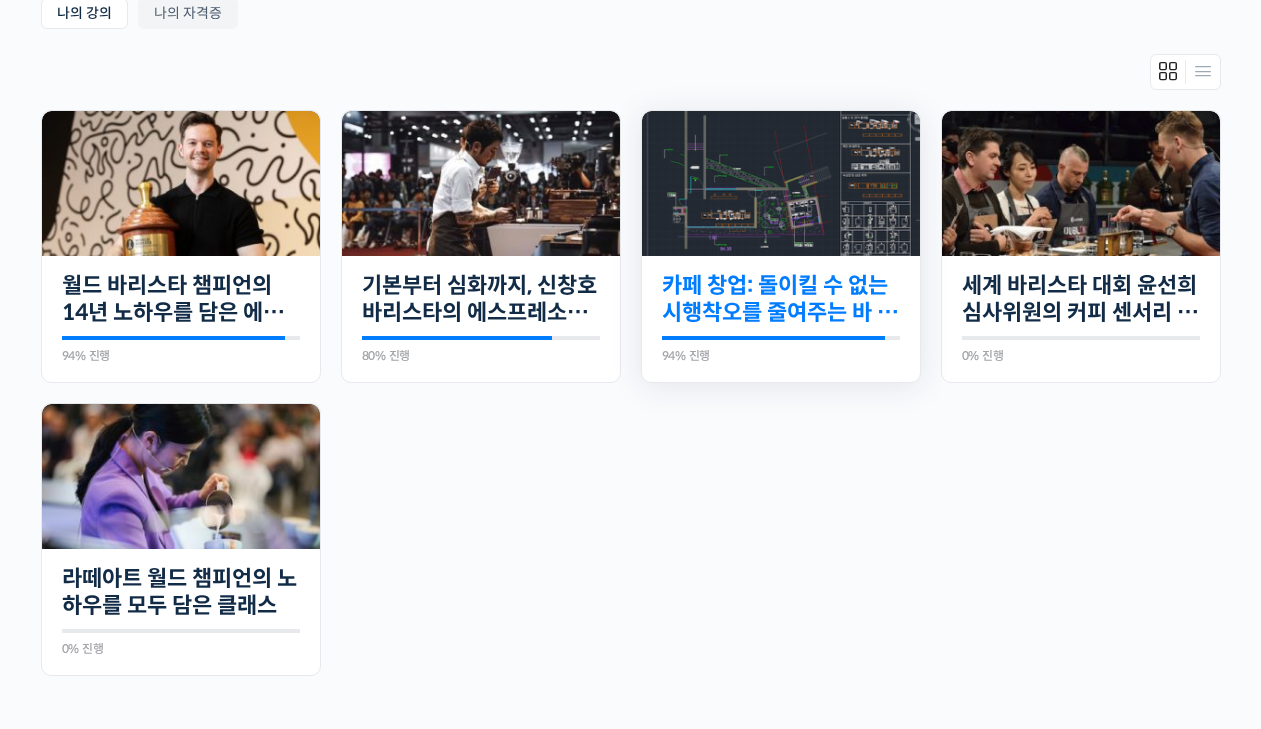 click on "카페 창업: 돌이킬 수 없는 시행착오를 줄여주는 바 설계 노하우" at bounding box center [781, 299] 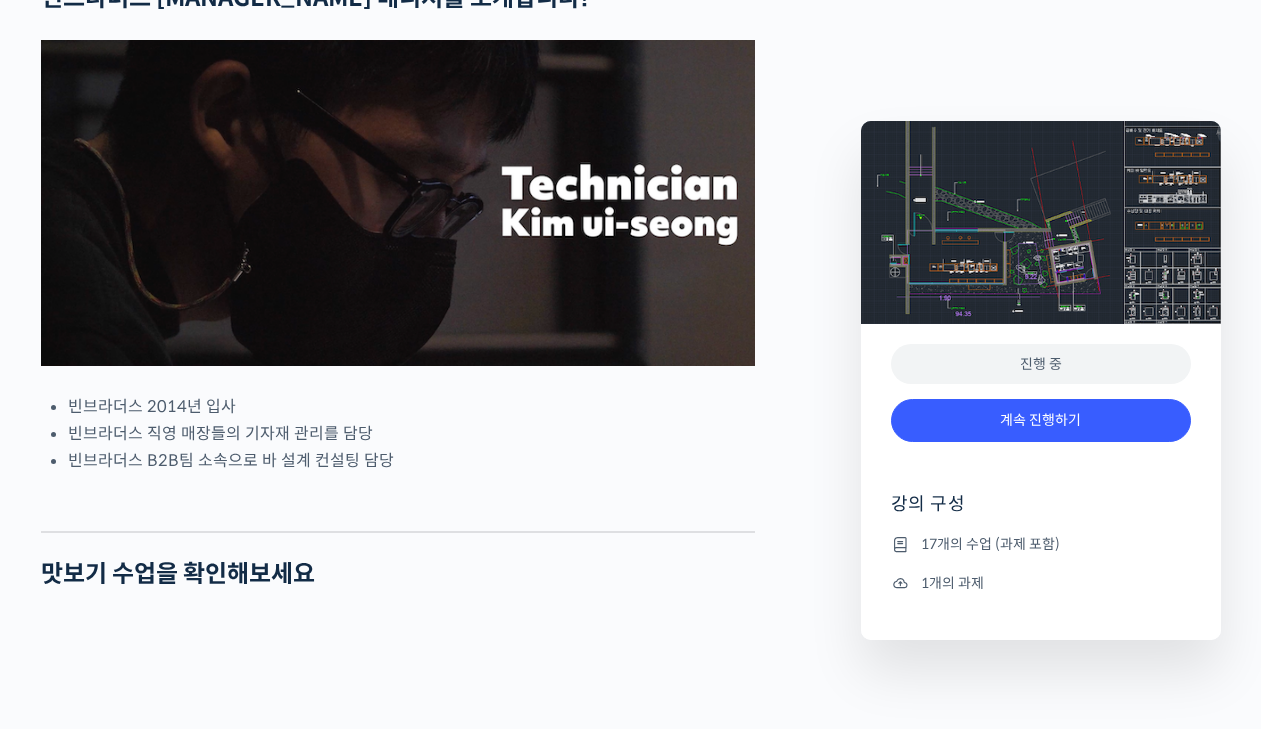 scroll, scrollTop: 903, scrollLeft: 0, axis: vertical 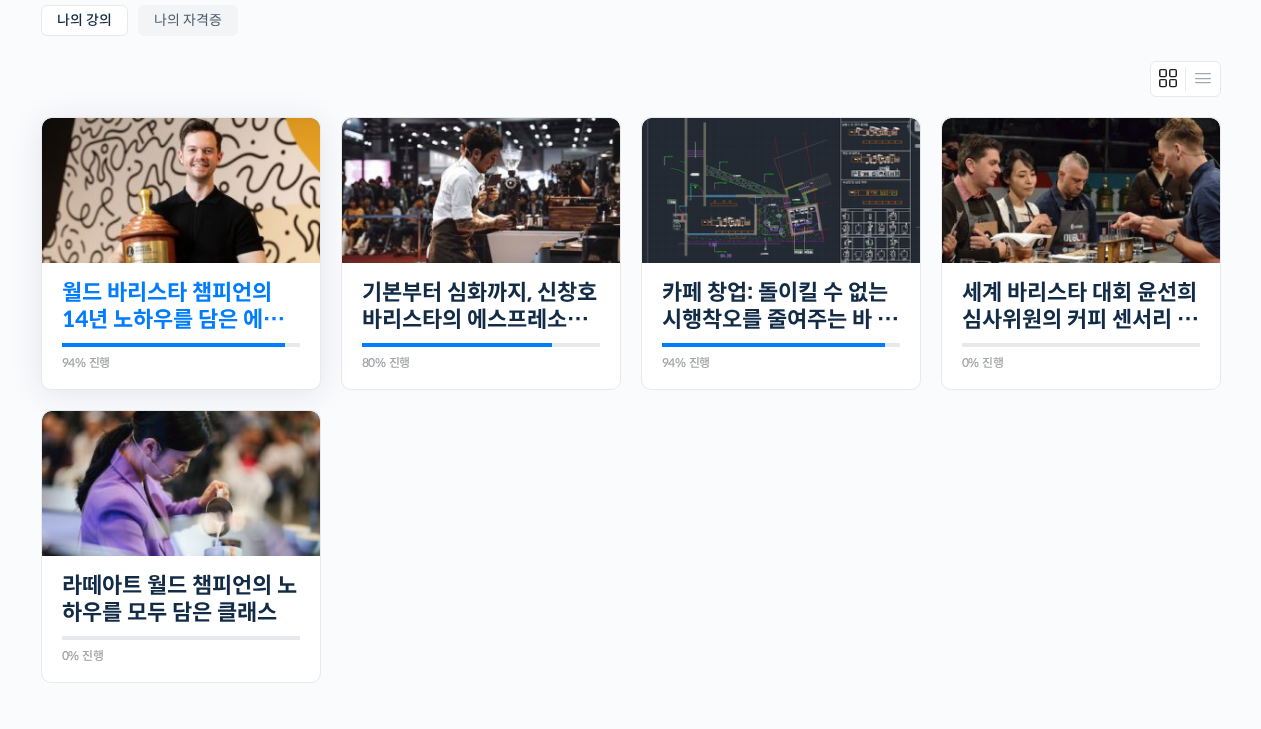 click on "월드 바리스타 챔피언의 14년 노하우를 담은 에스프레소 클래스" at bounding box center (181, 306) 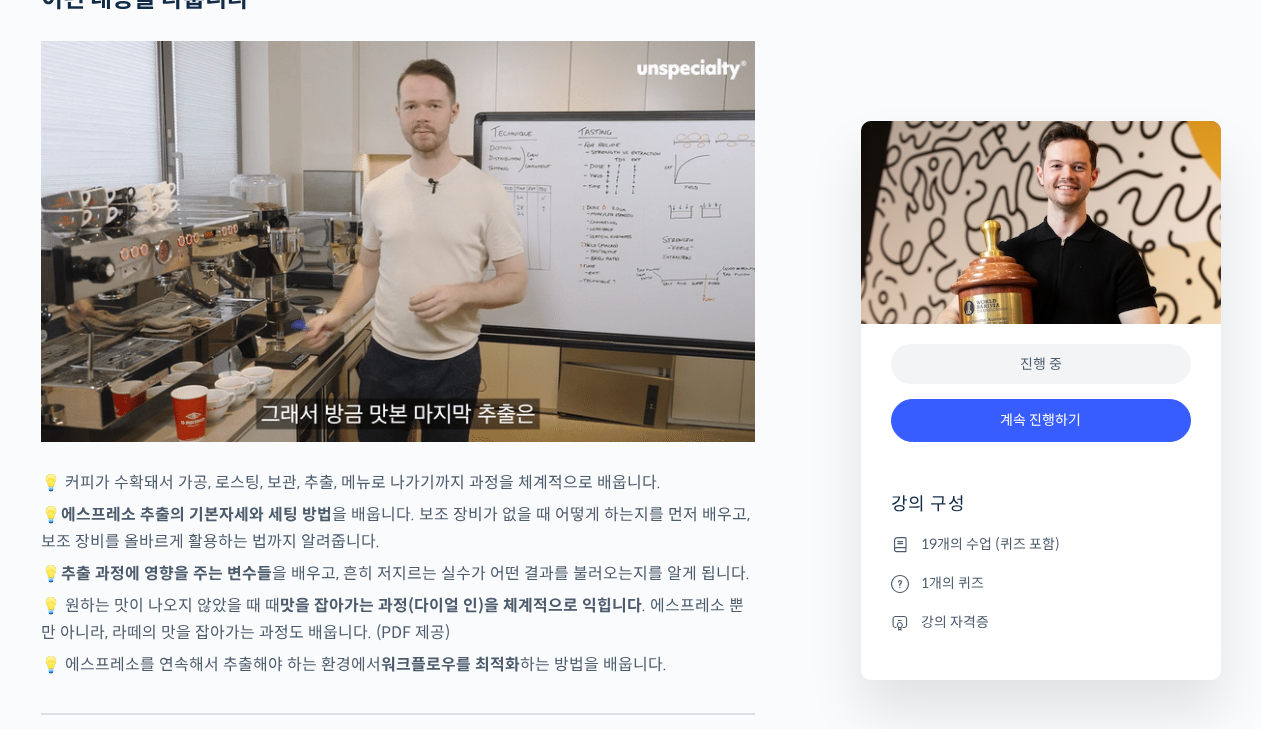 scroll, scrollTop: 4703, scrollLeft: 0, axis: vertical 